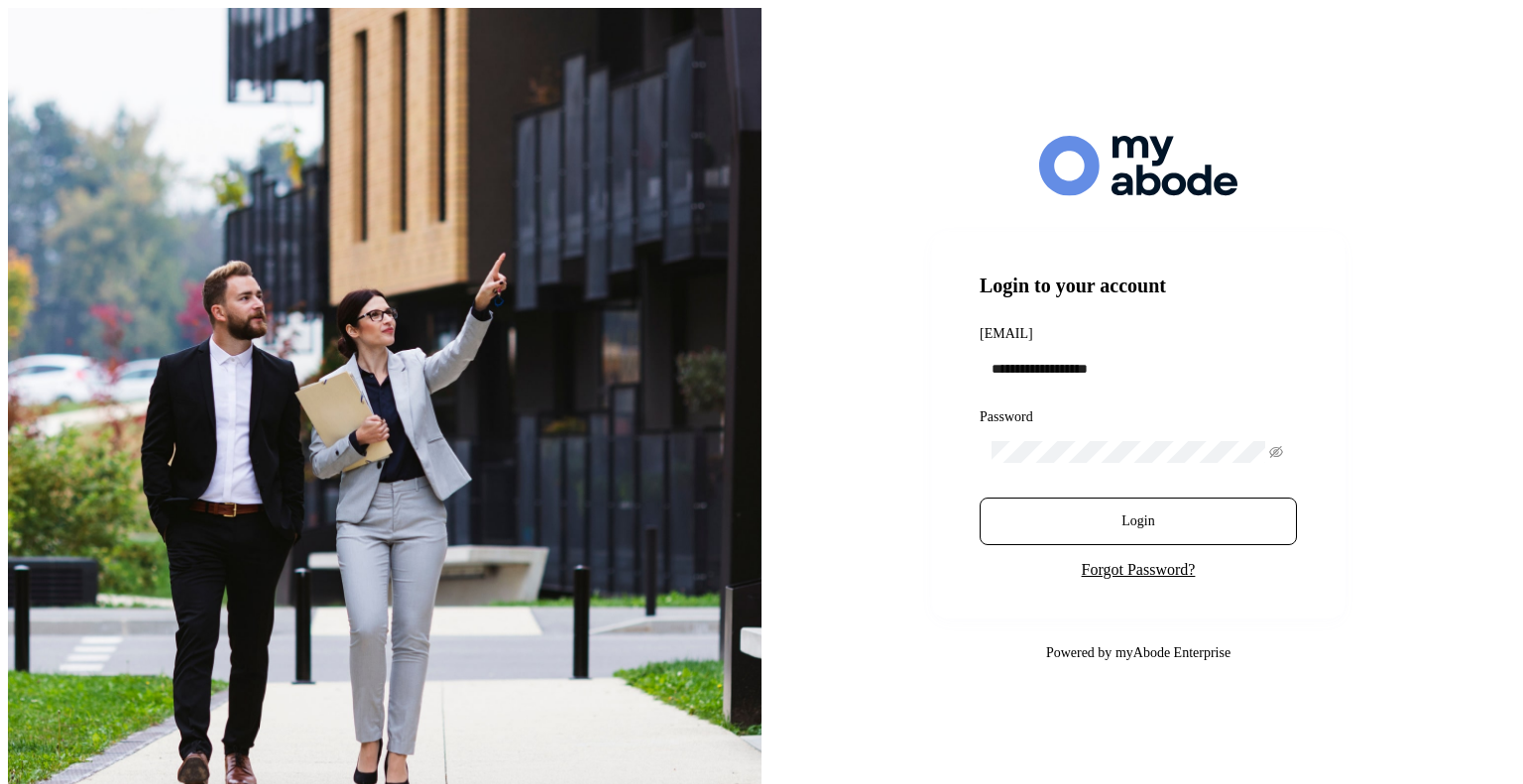 scroll, scrollTop: 0, scrollLeft: 0, axis: both 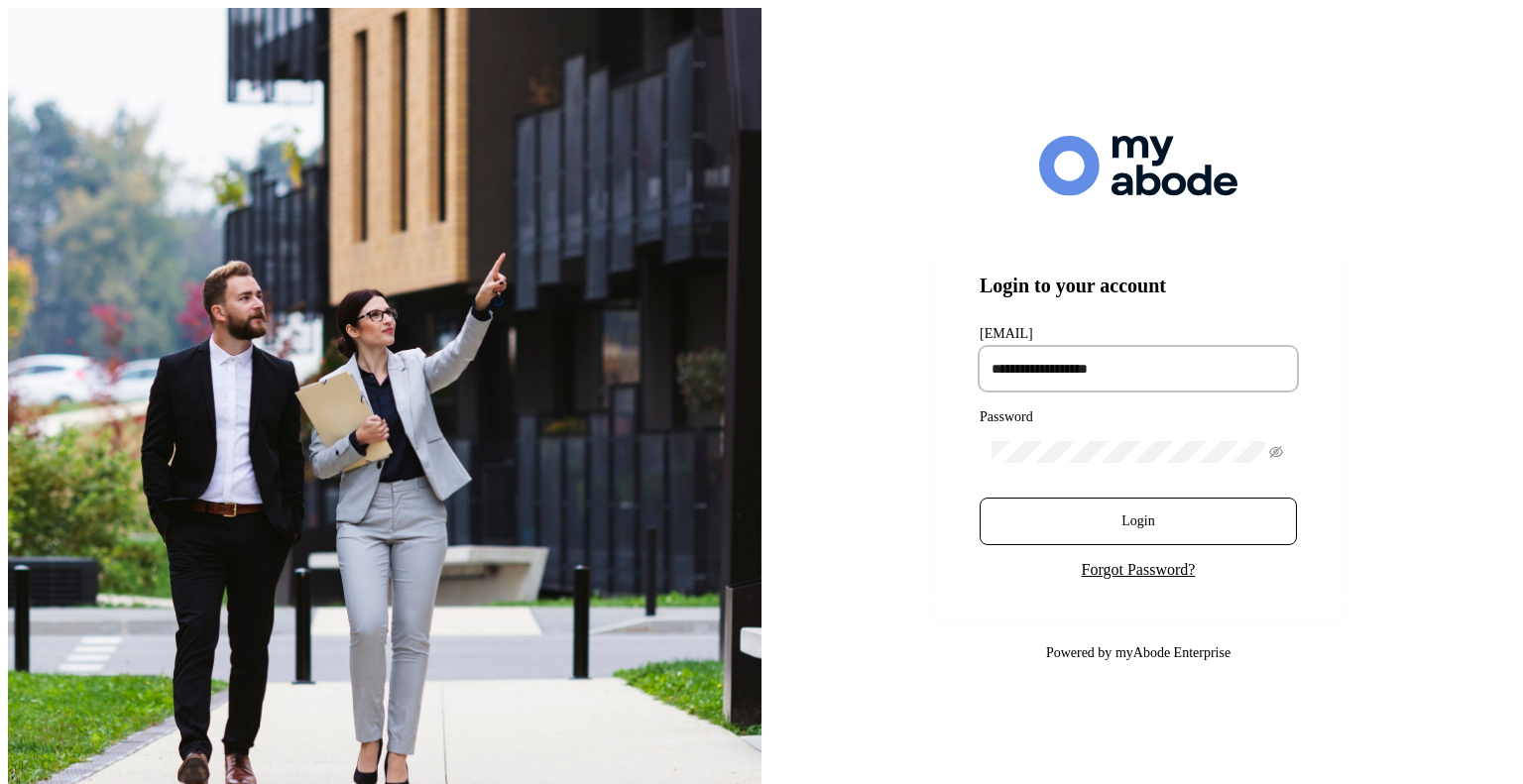 click at bounding box center [1138, 369] 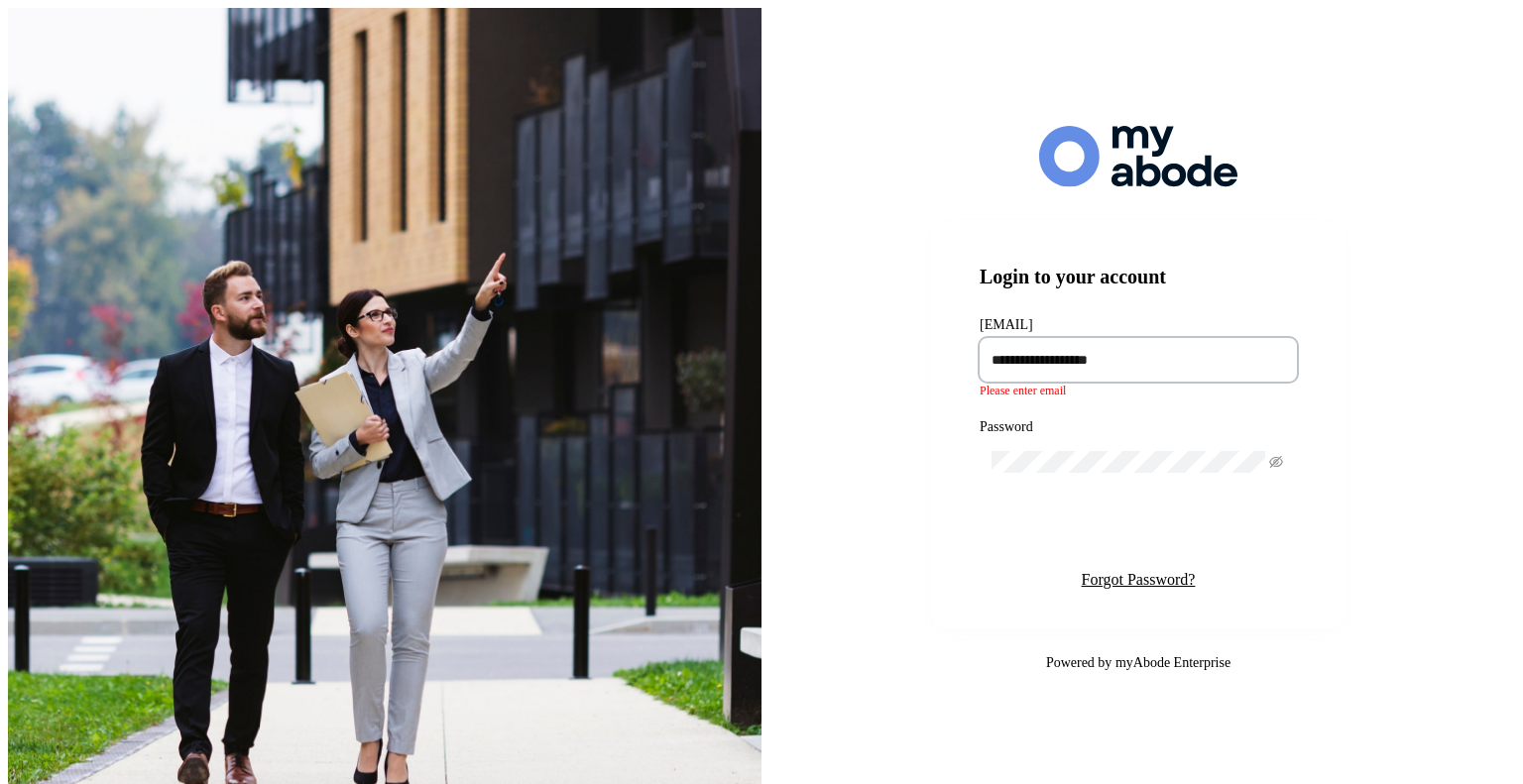 type on "**********" 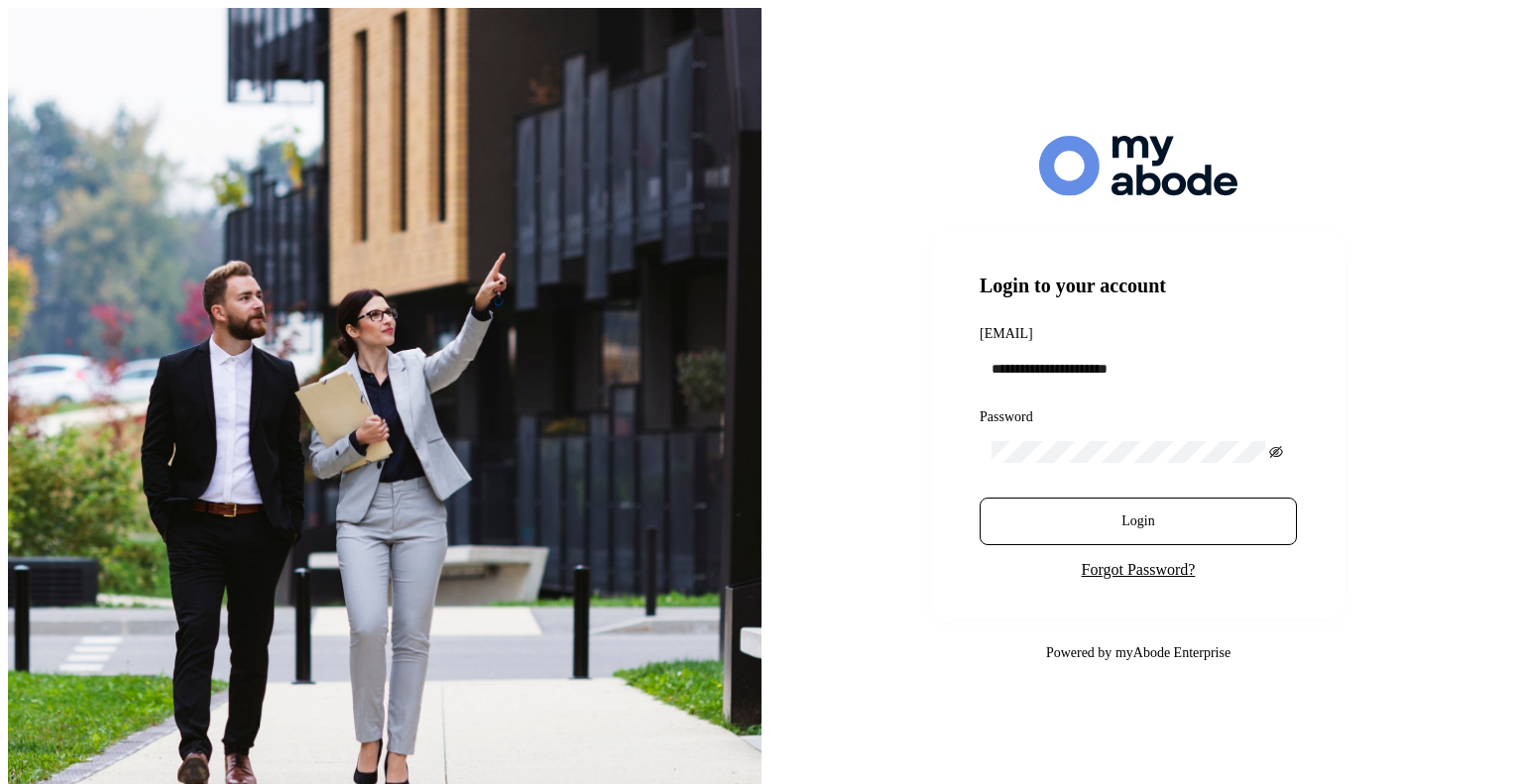 click at bounding box center [1276, 452] 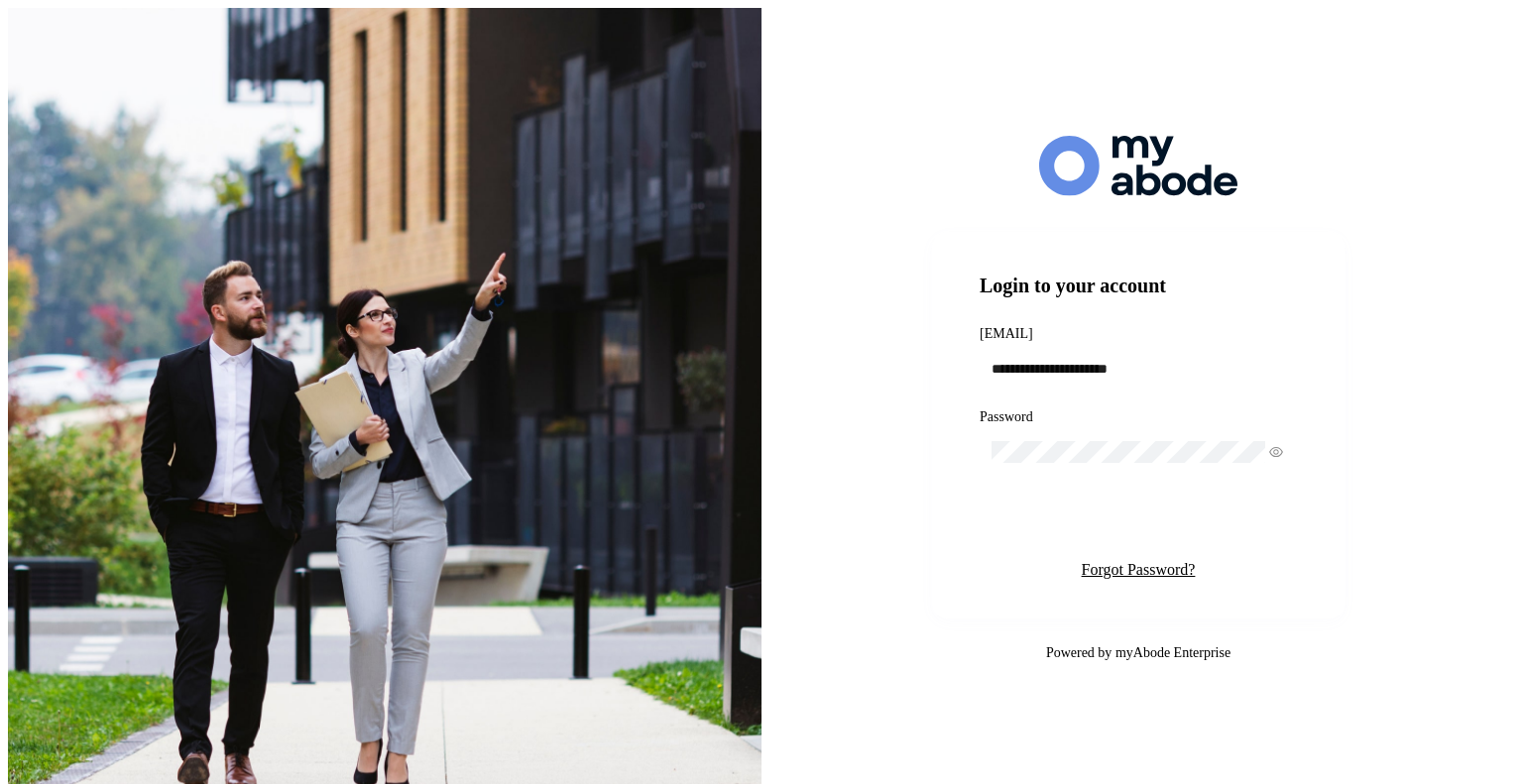 click on "Login" at bounding box center [1137, 521] 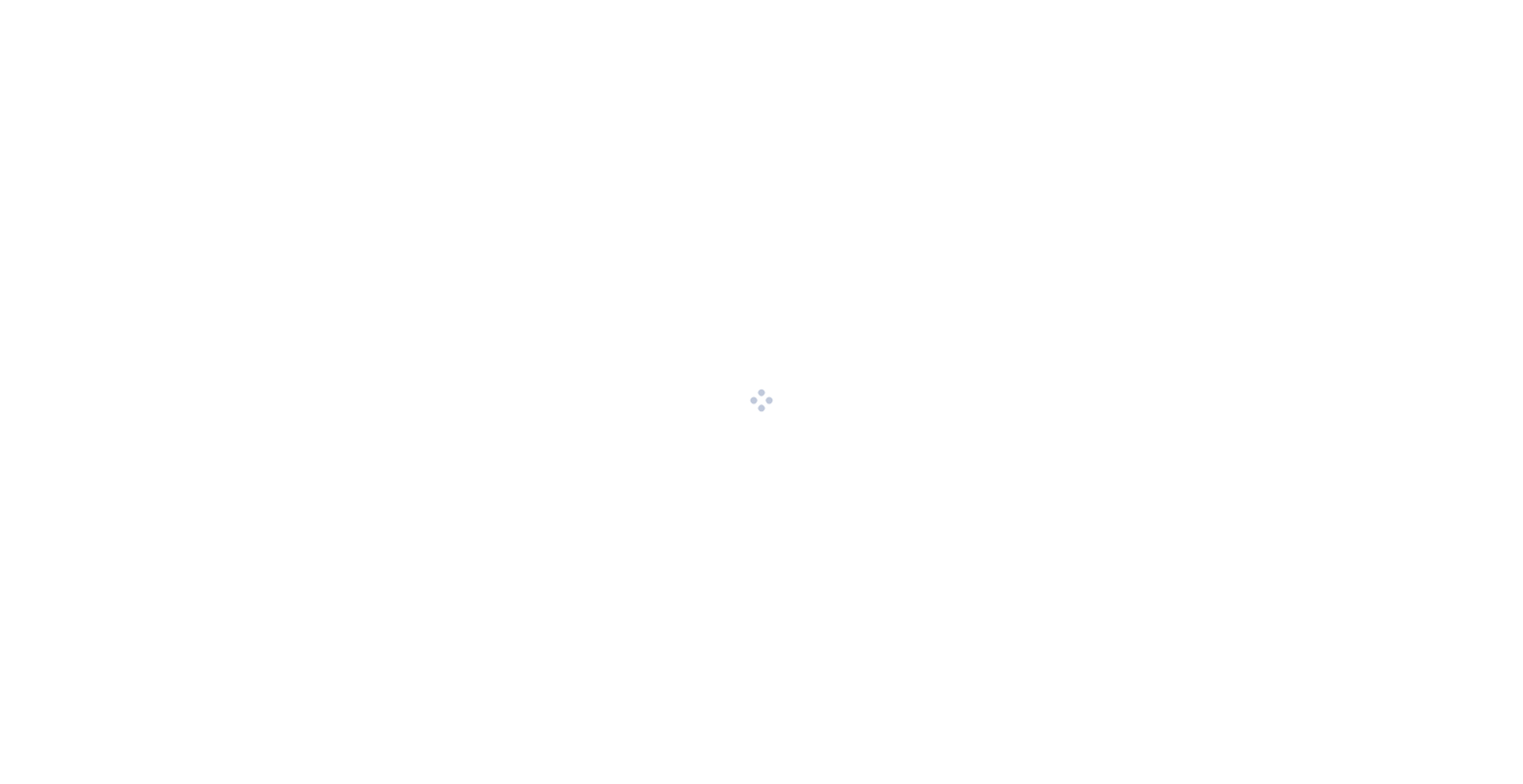 scroll, scrollTop: 0, scrollLeft: 0, axis: both 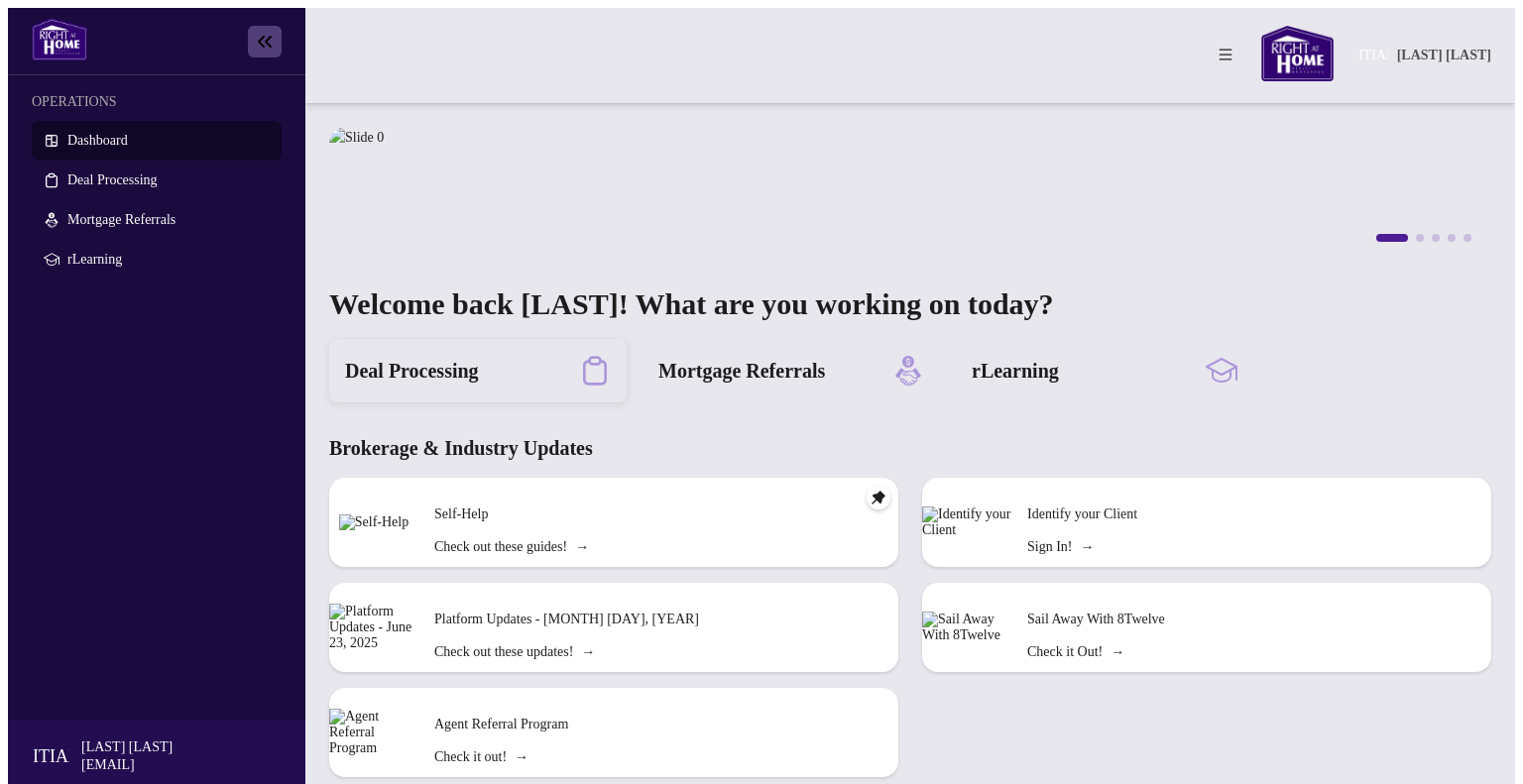 click on "Deal Processing" at bounding box center (411, 371) 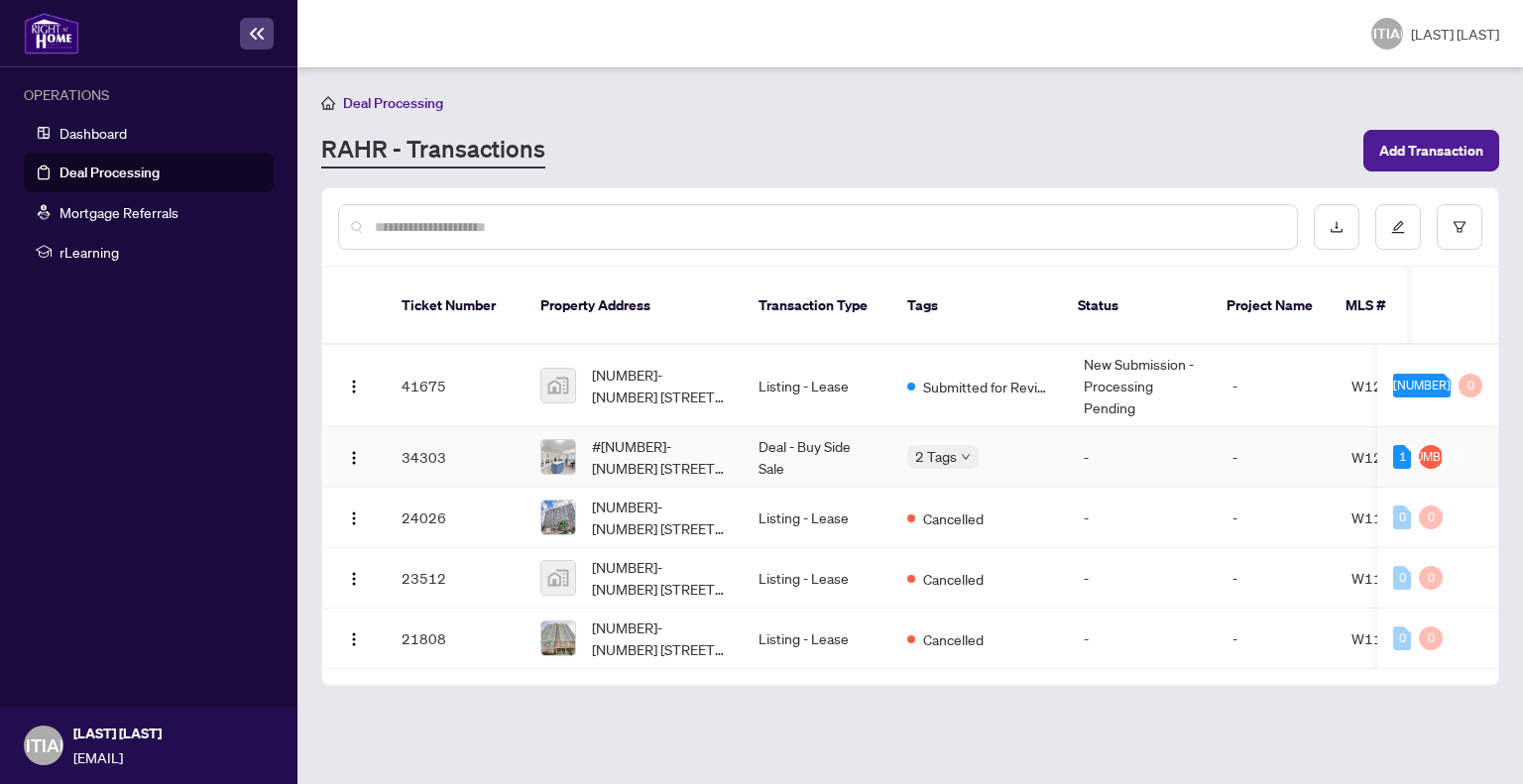 click on "Deal - Buy Side Sale" at bounding box center (817, 457) 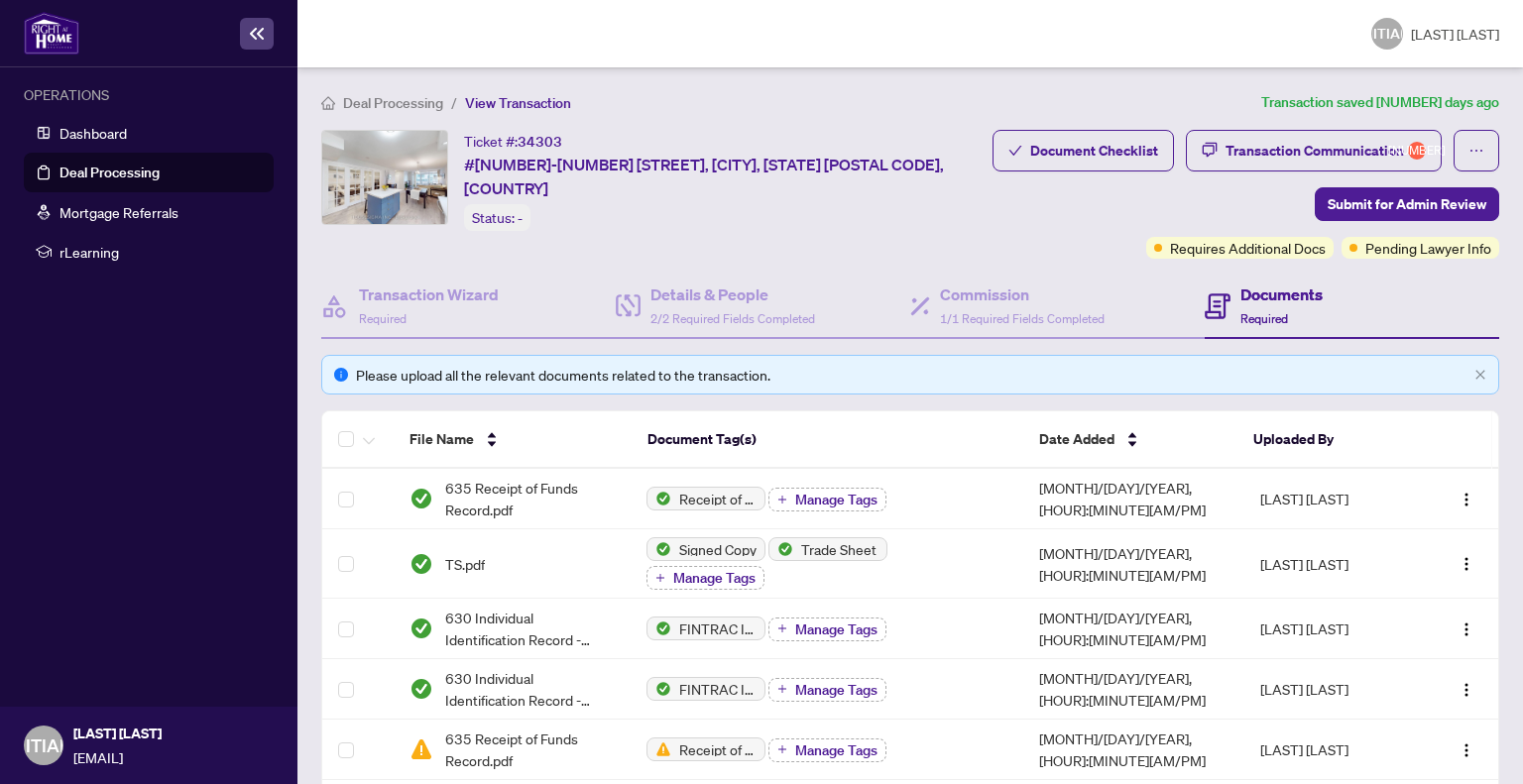 click on "Required" at bounding box center [1264, 318] 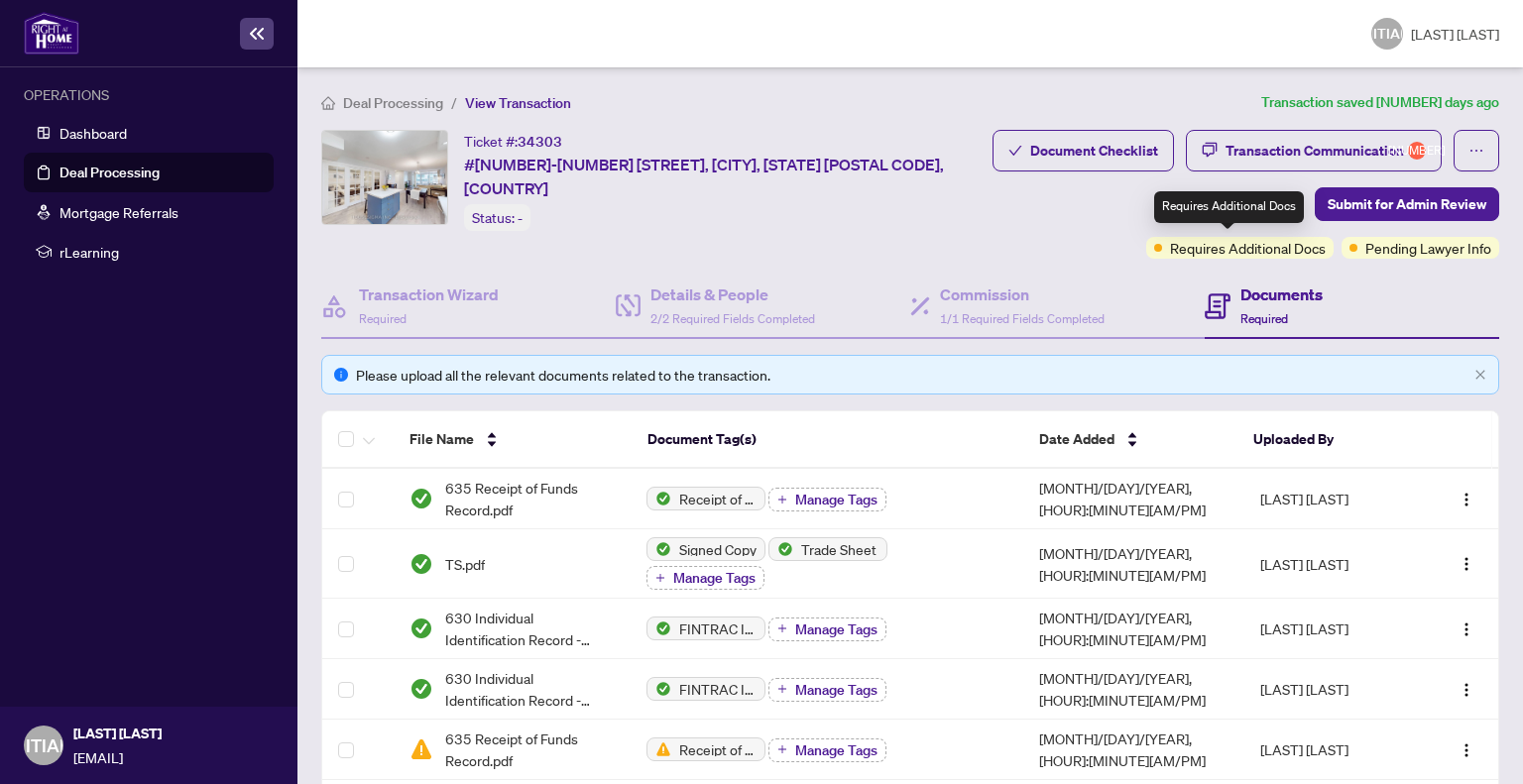 click on "Requires Additional Docs" at bounding box center [1247, 248] 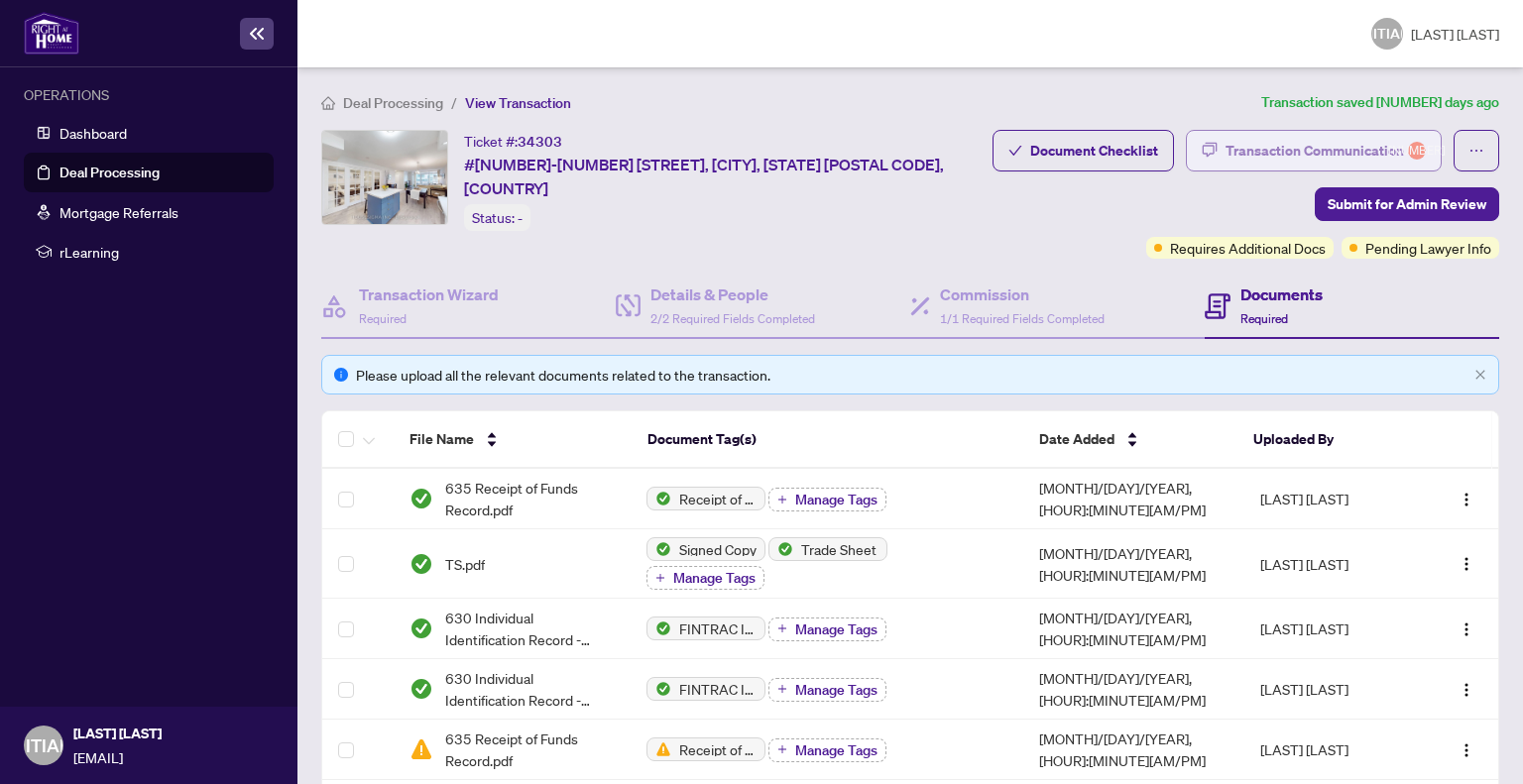 click on "Transaction Communication 4" at bounding box center [1326, 151] 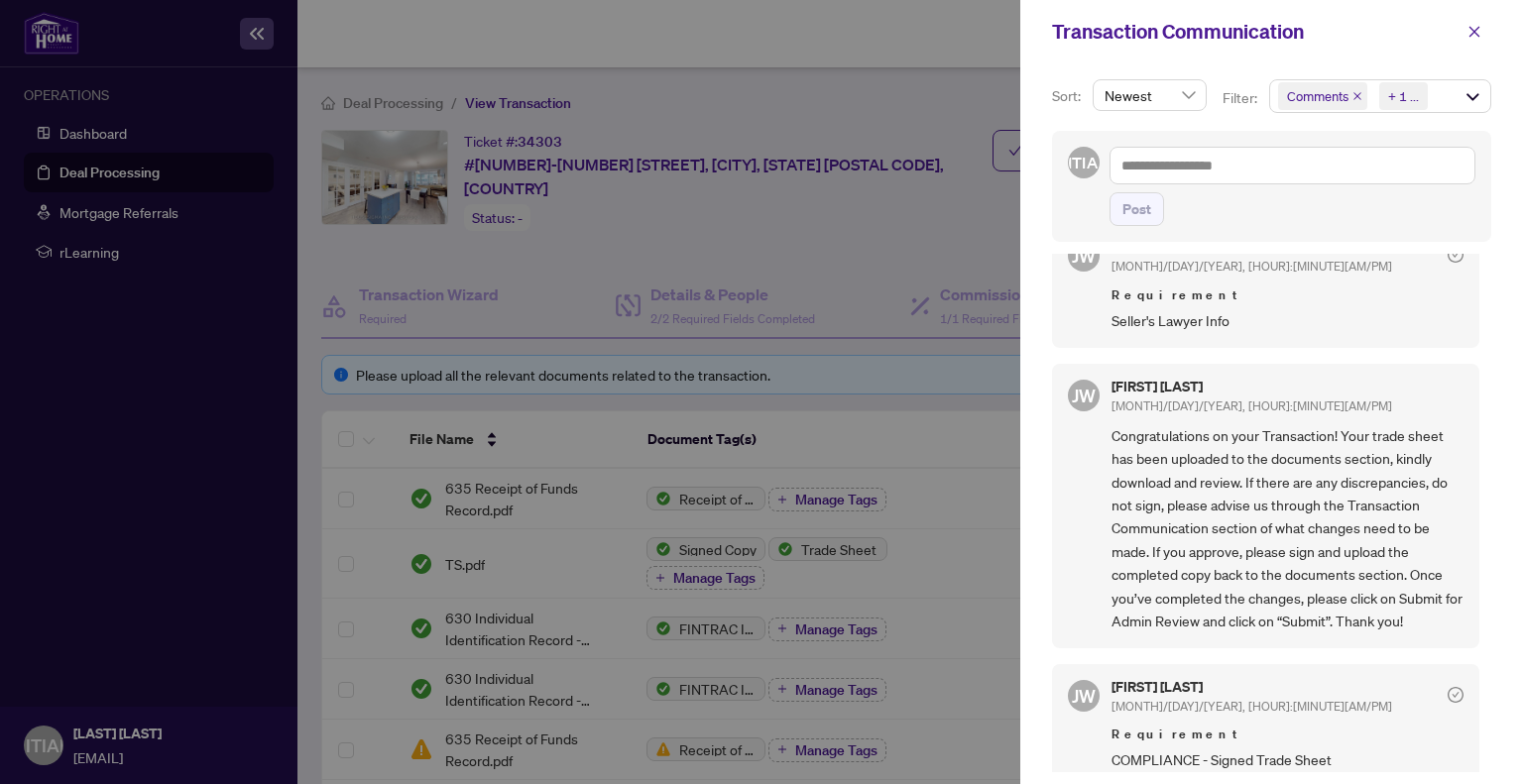 scroll, scrollTop: 0, scrollLeft: 0, axis: both 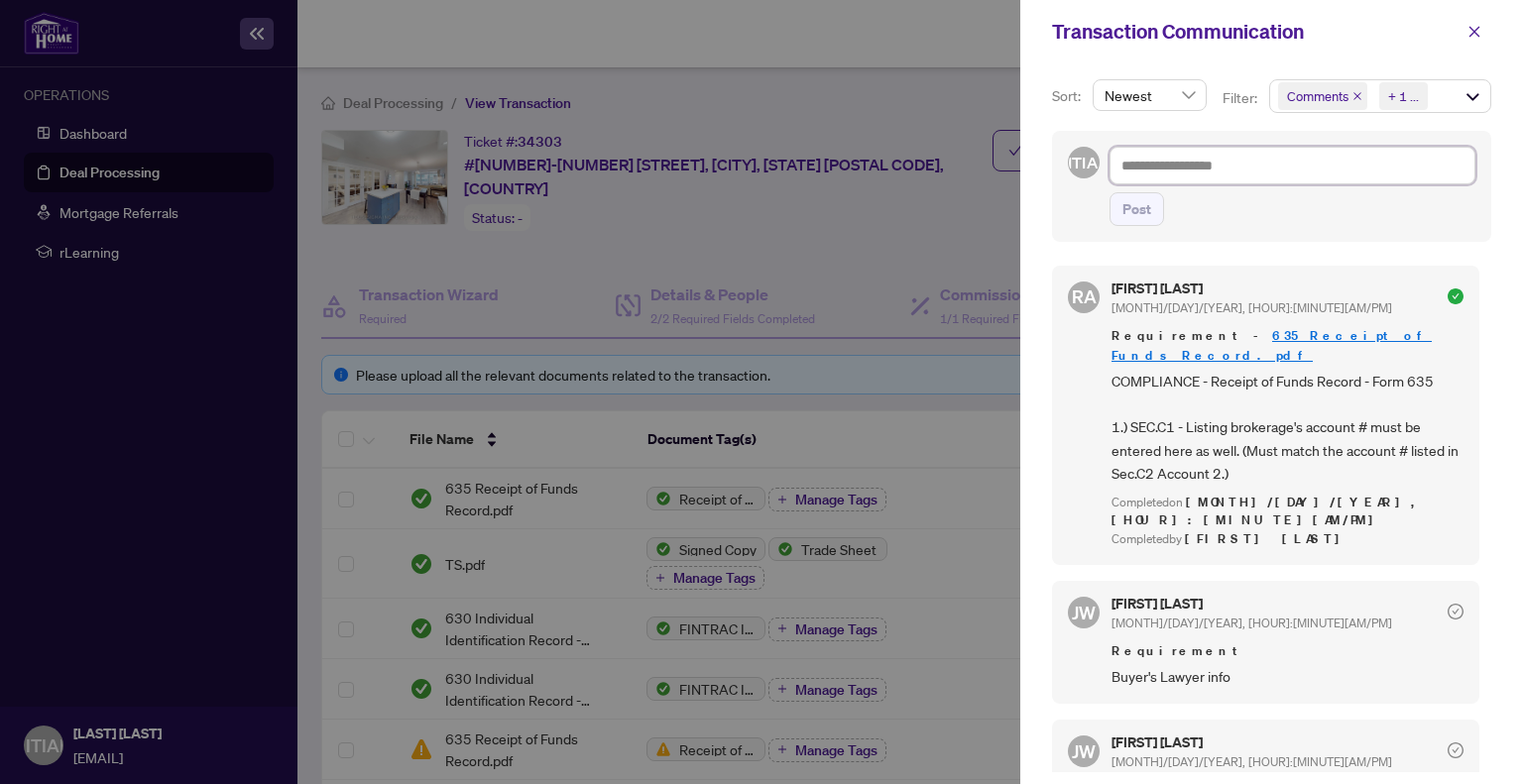 click at bounding box center [1292, 166] 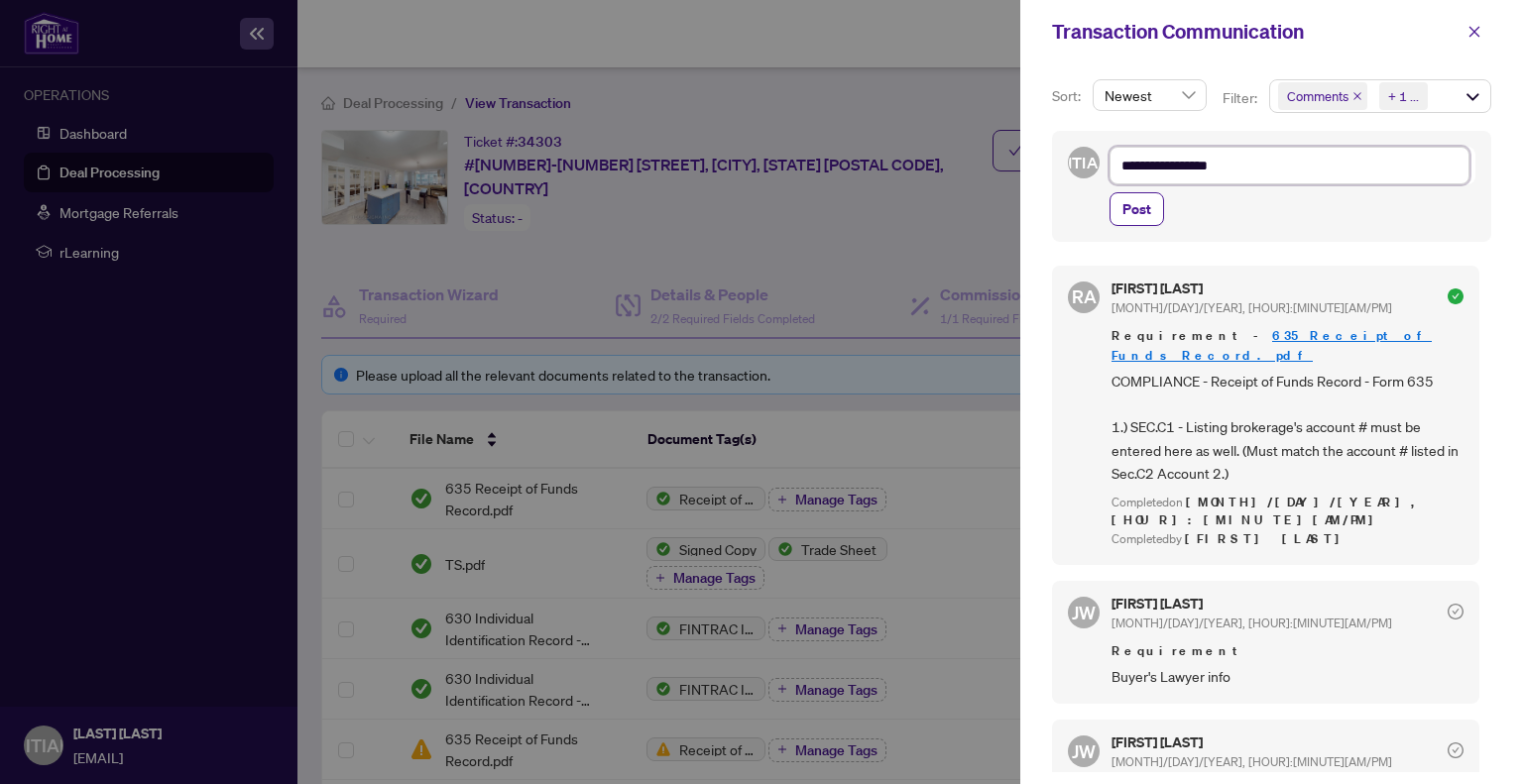 click on "**********" at bounding box center [1289, 166] 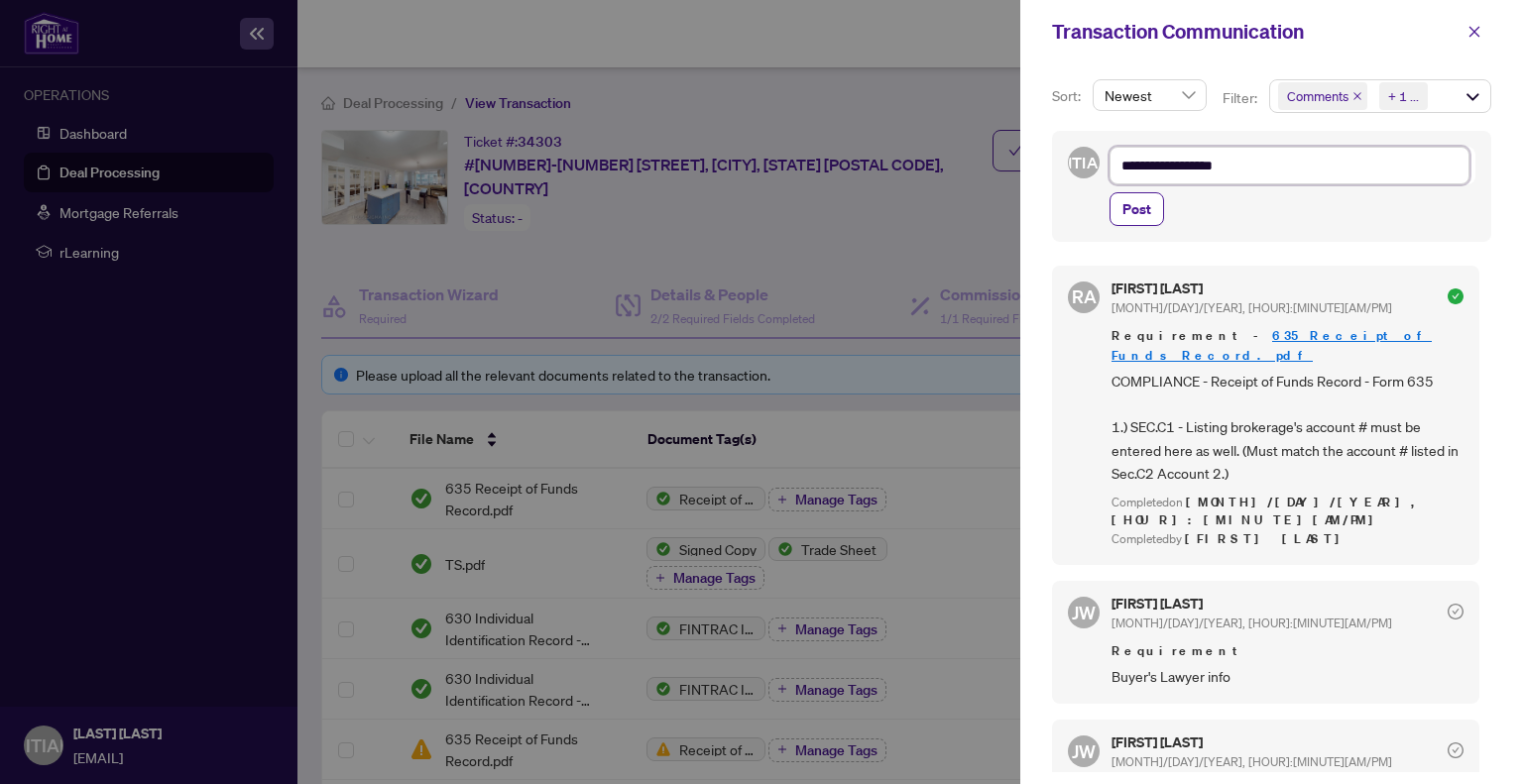 click on "**********" at bounding box center [1289, 166] 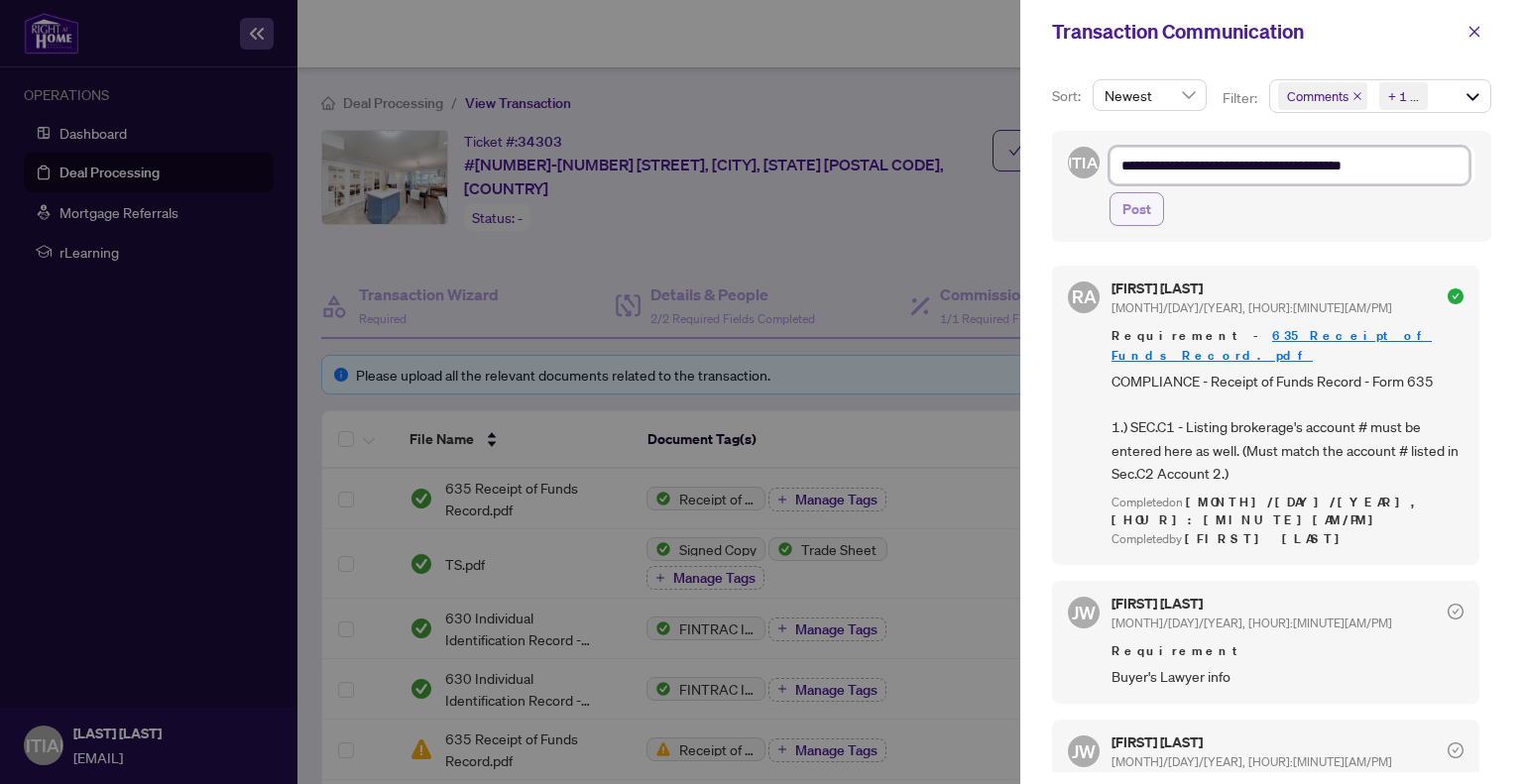 type on "**********" 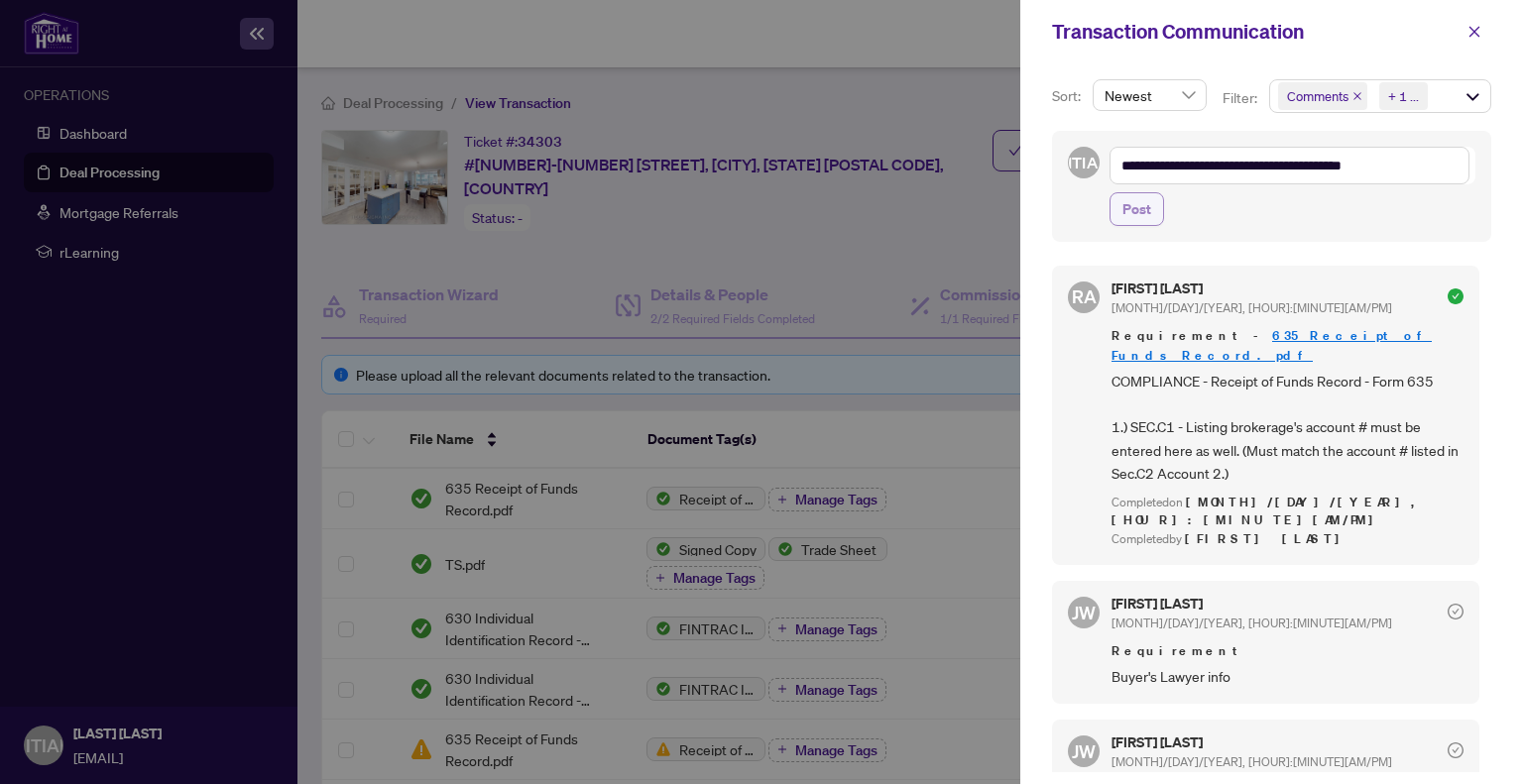 click on "Post" at bounding box center [1136, 209] 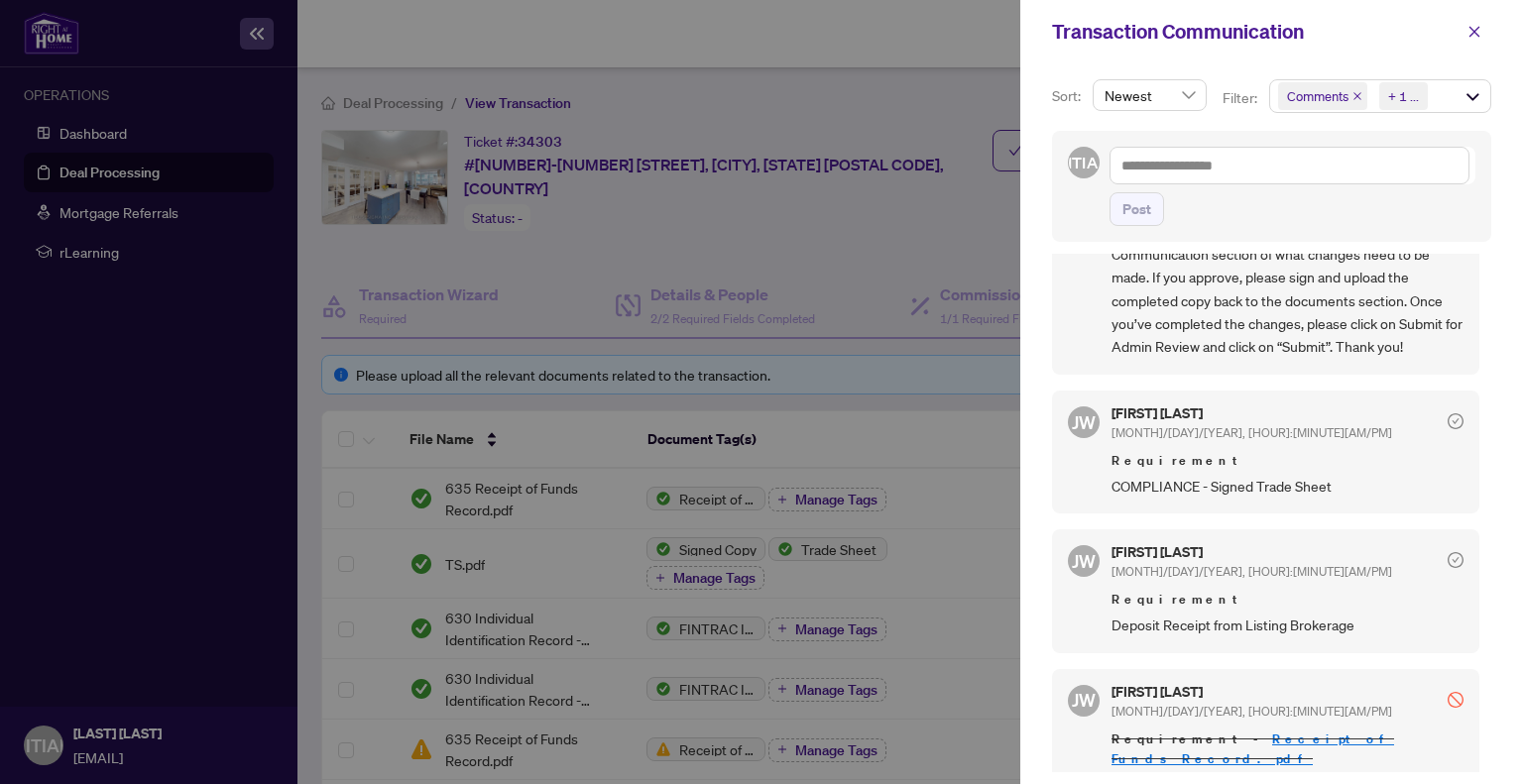 scroll, scrollTop: 892, scrollLeft: 0, axis: vertical 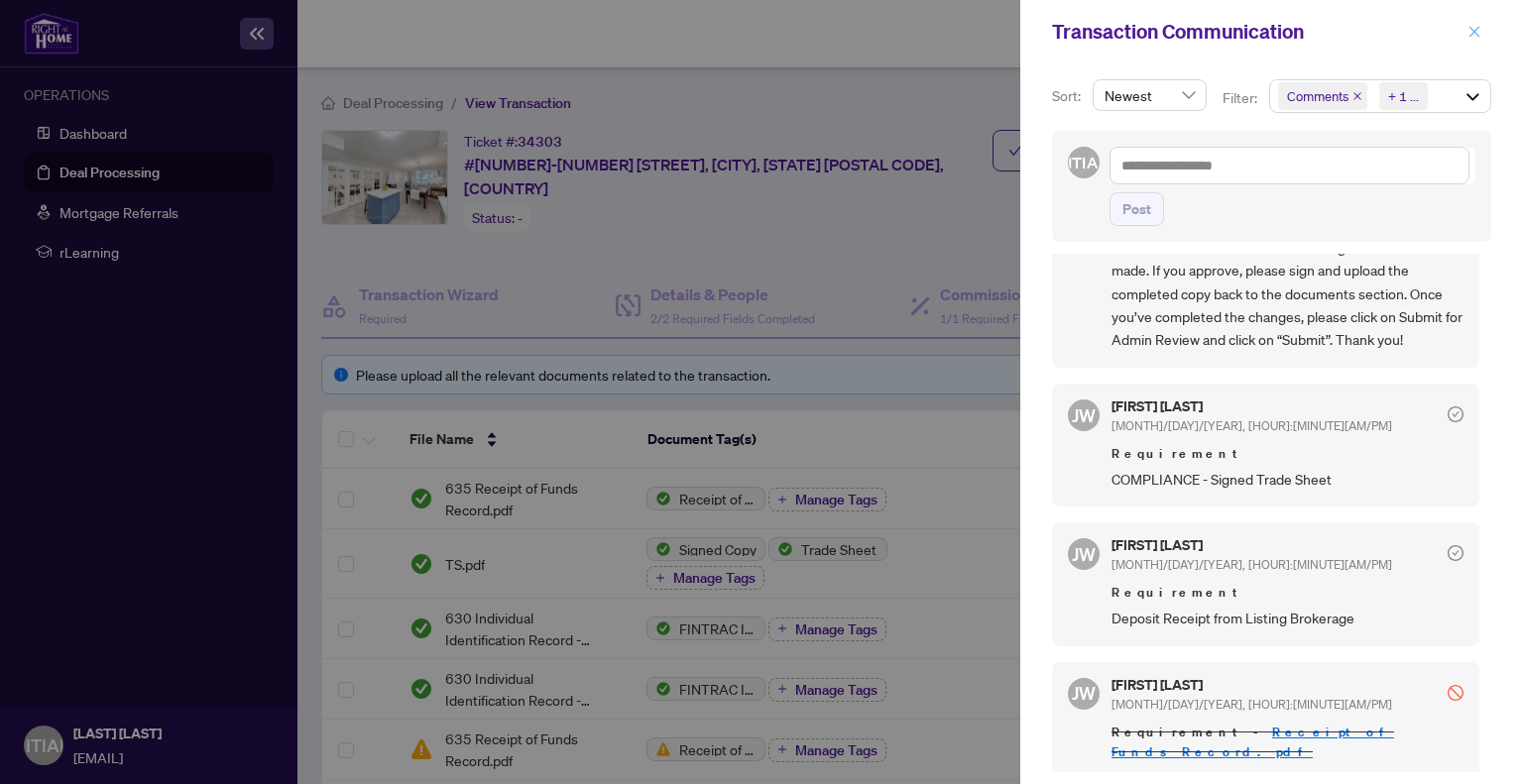 click at bounding box center [1474, 31] 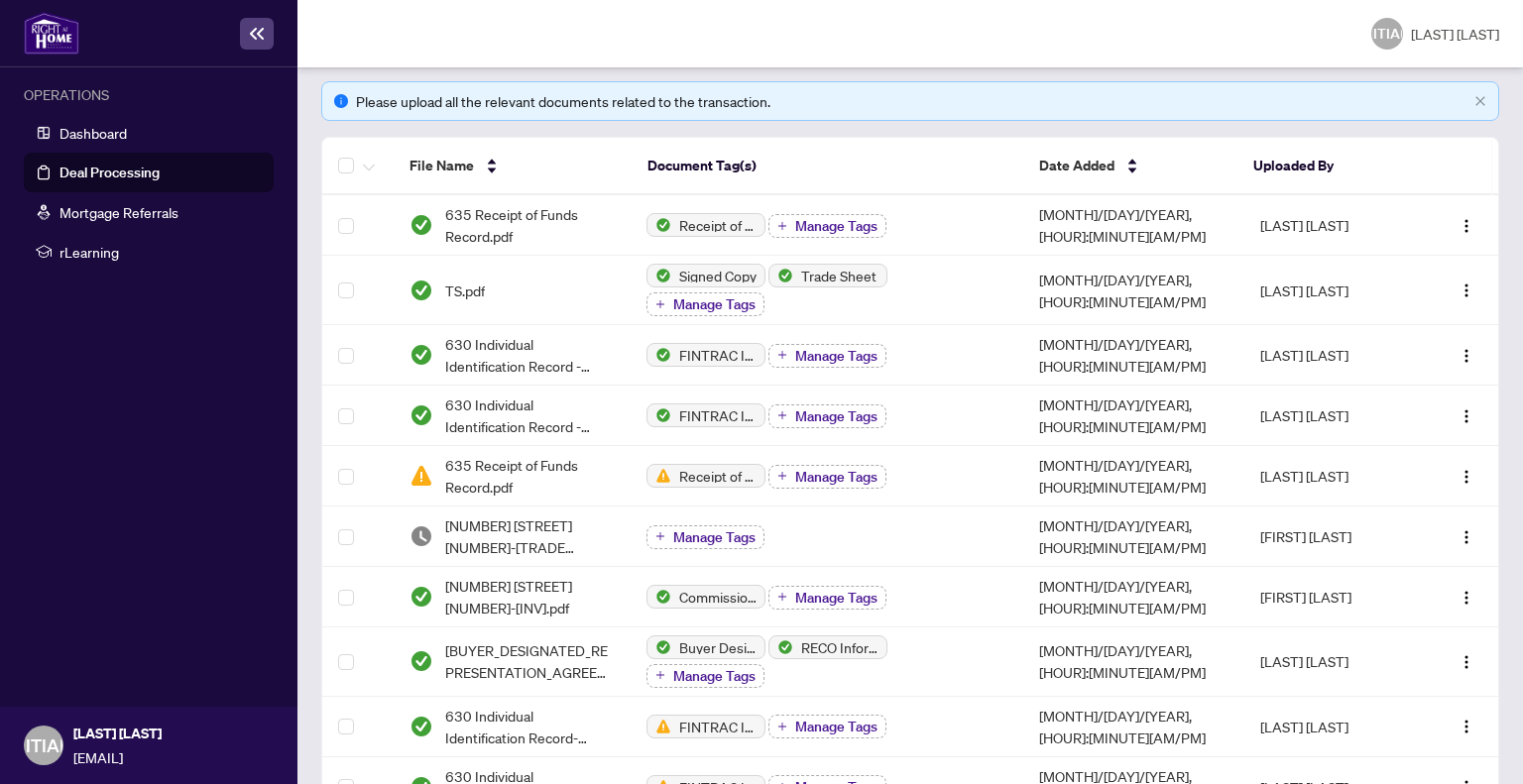 scroll, scrollTop: 0, scrollLeft: 0, axis: both 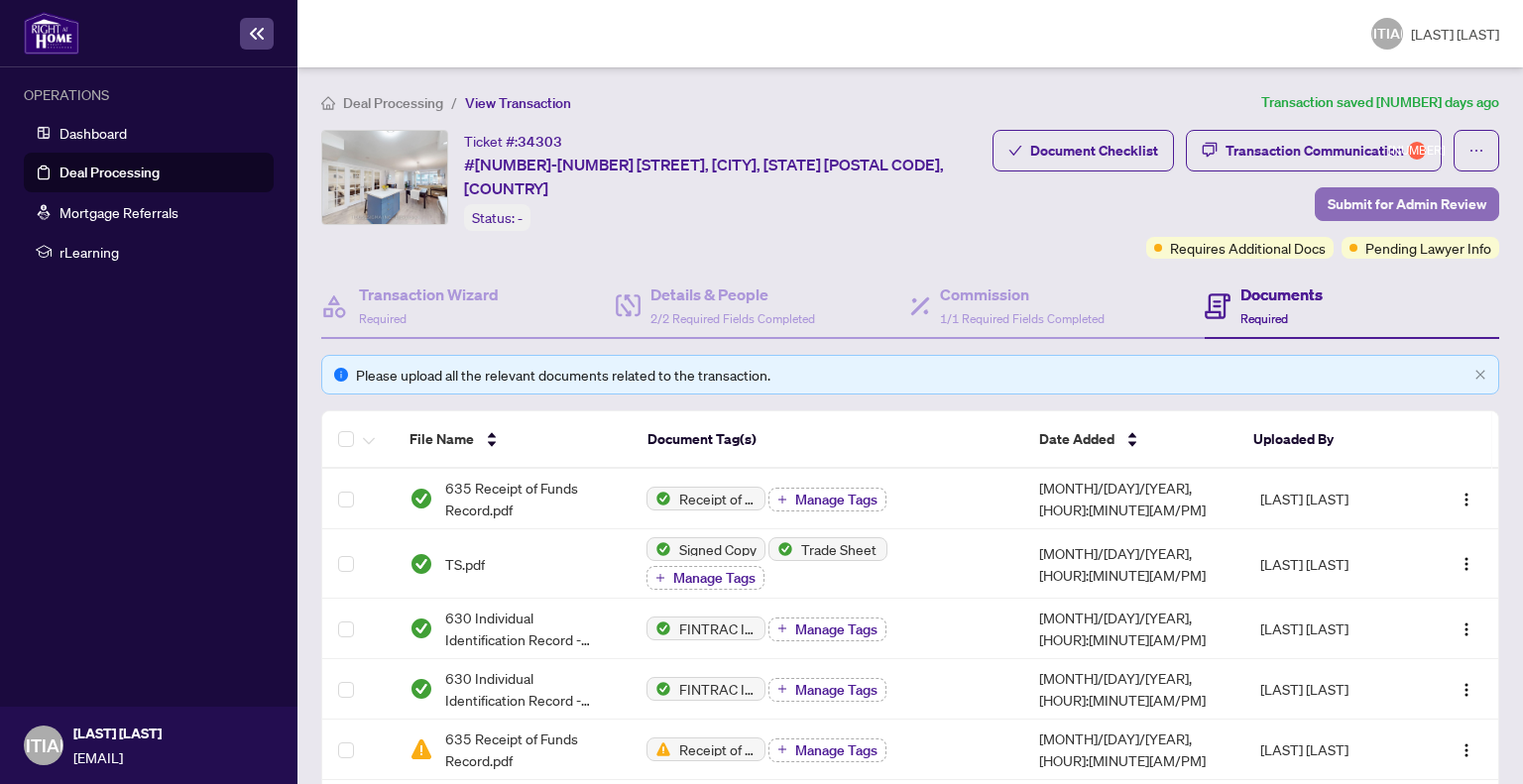 click on "Submit for Admin Review" at bounding box center [1407, 204] 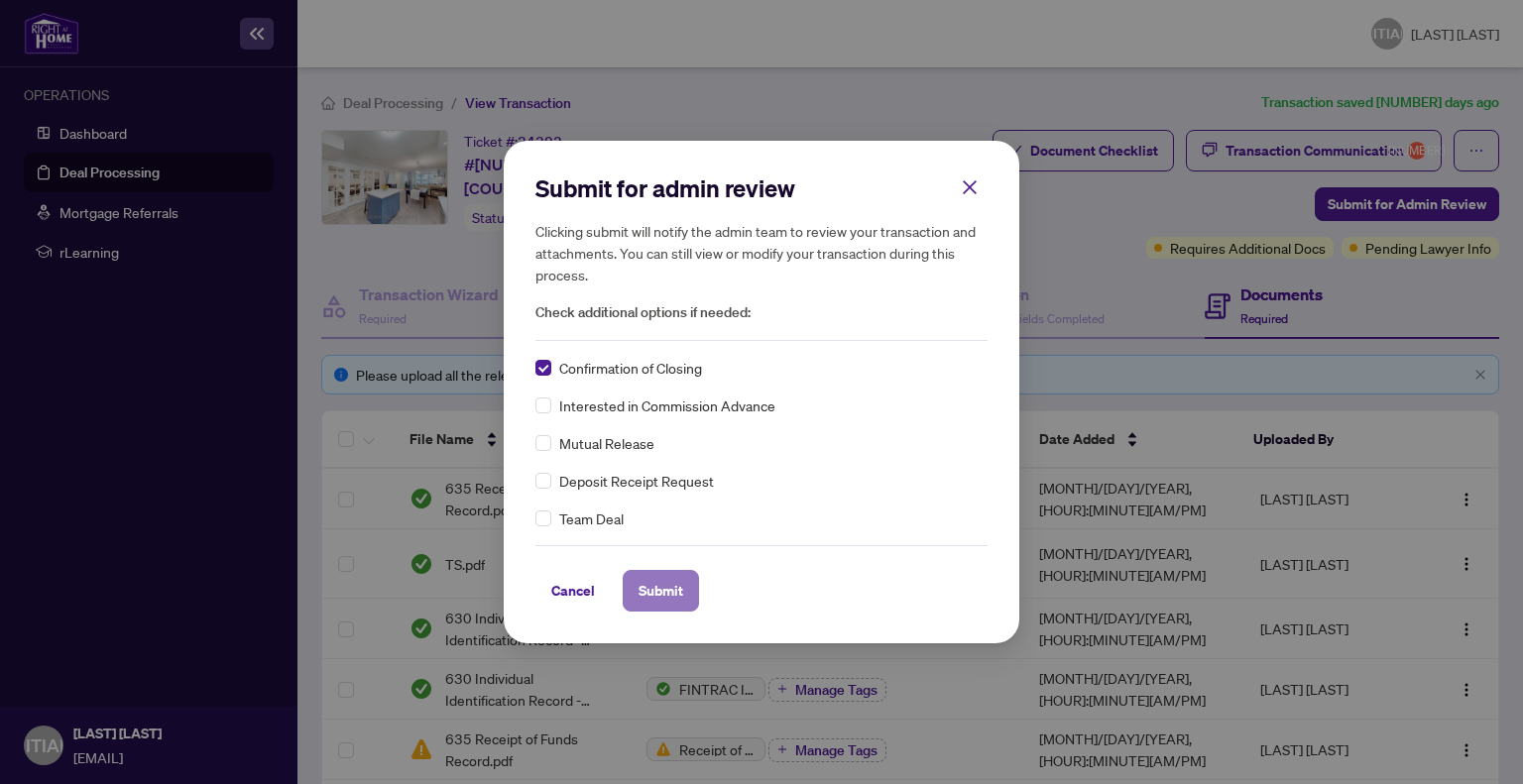 click on "Submit" at bounding box center [660, 591] 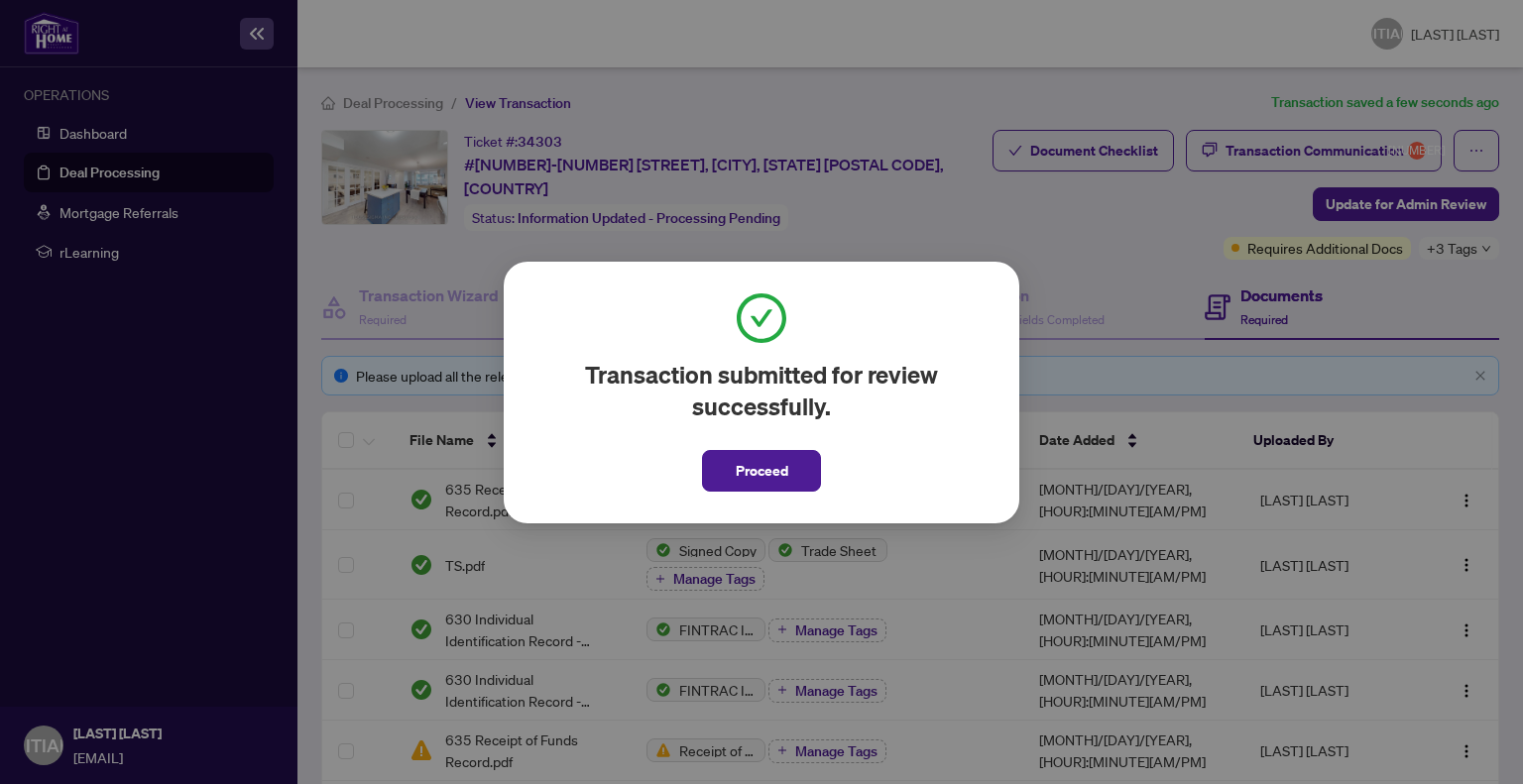 click on "Transaction submitted for review successfully. Proceed Cancel OK" at bounding box center (762, 392) 